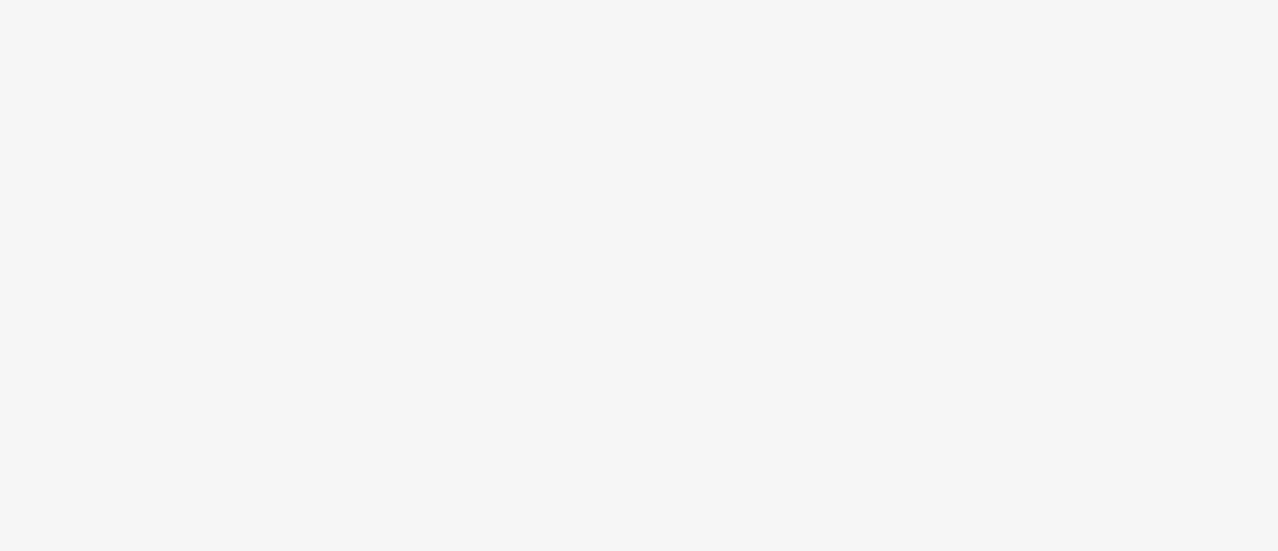 scroll, scrollTop: 0, scrollLeft: 0, axis: both 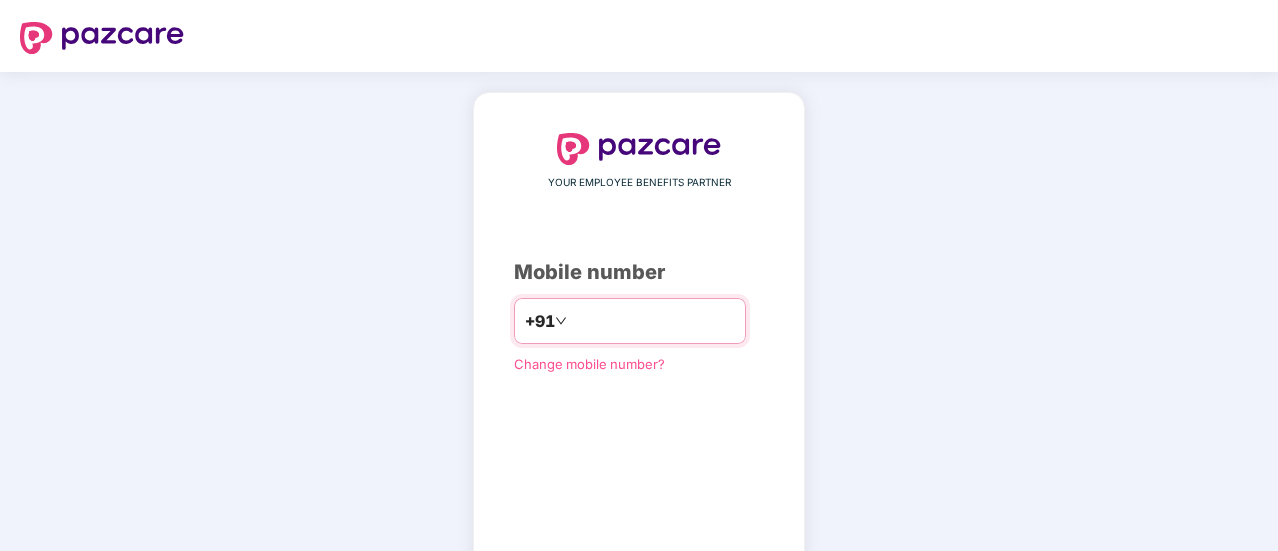 click at bounding box center [653, 321] 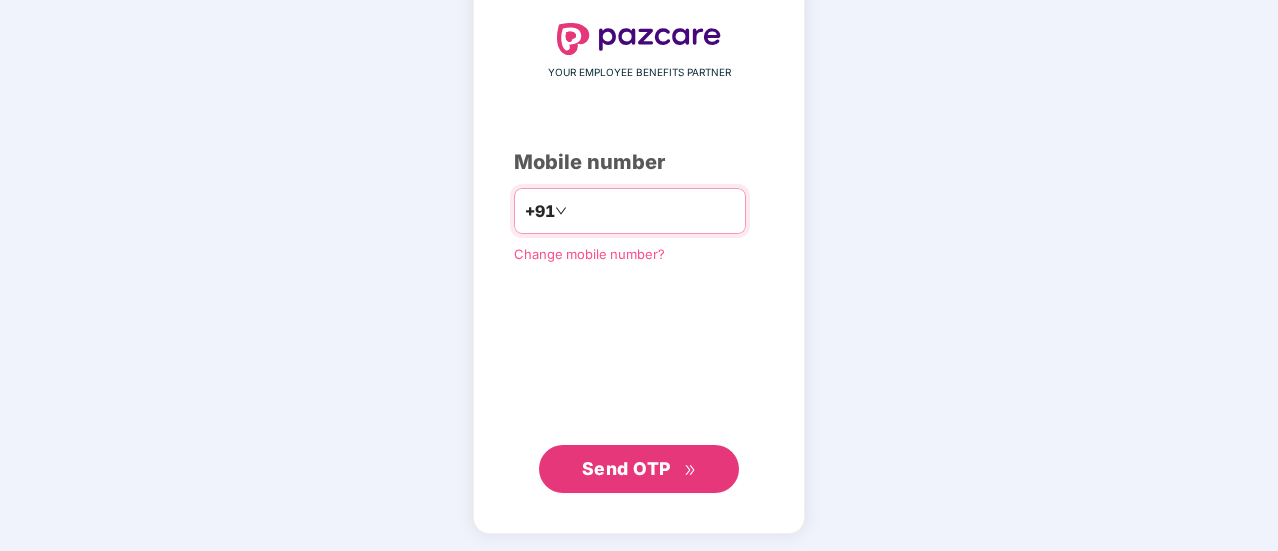 type on "**********" 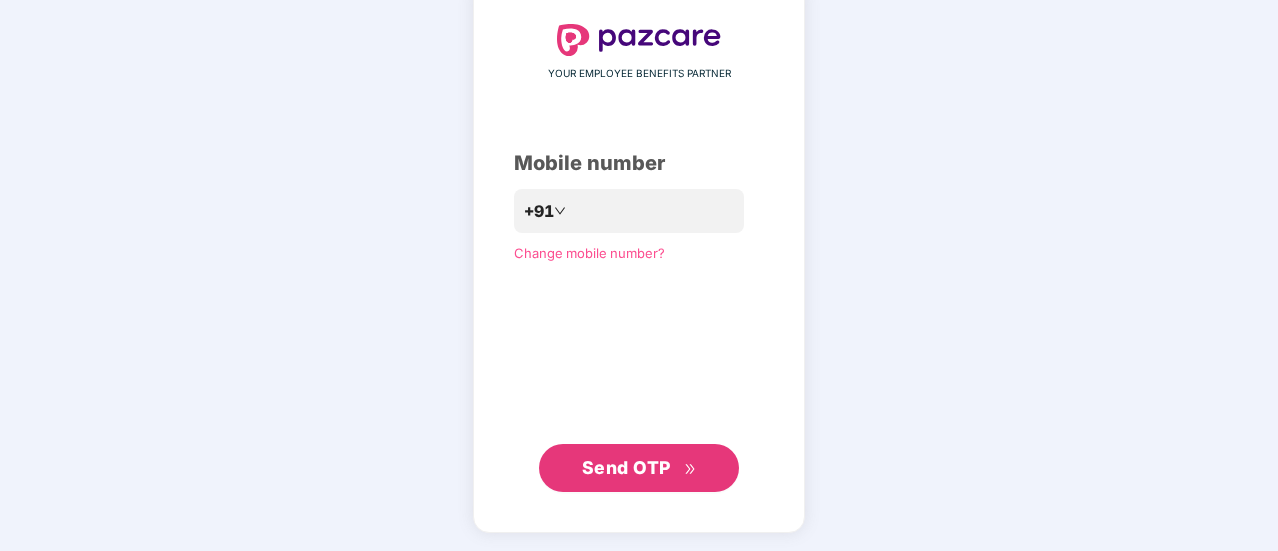 click on "Send OTP" at bounding box center (626, 467) 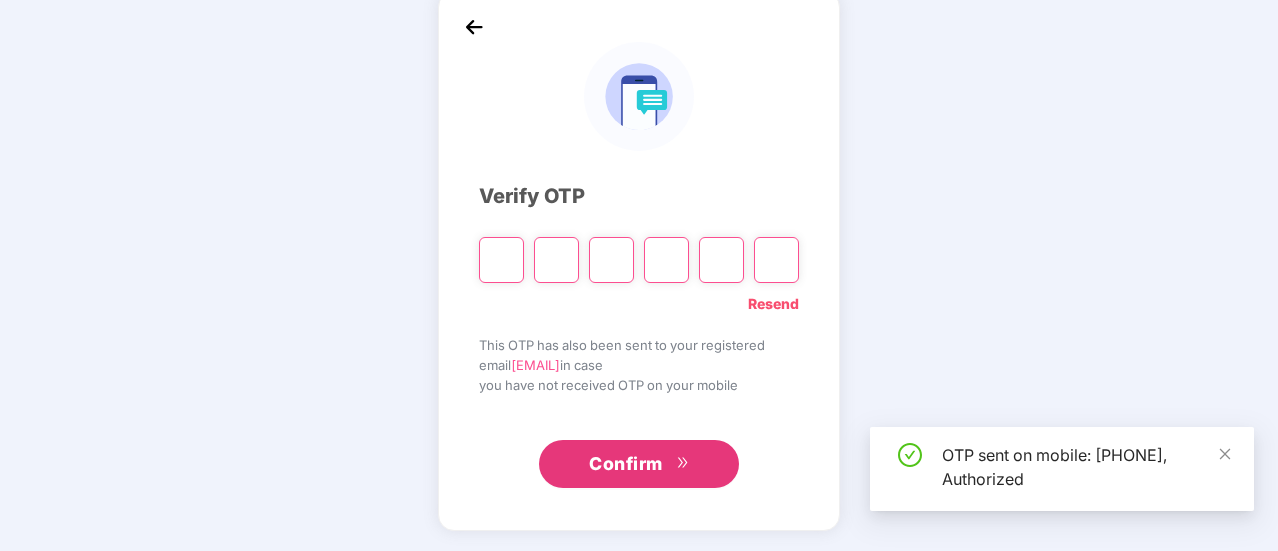 scroll, scrollTop: 100, scrollLeft: 0, axis: vertical 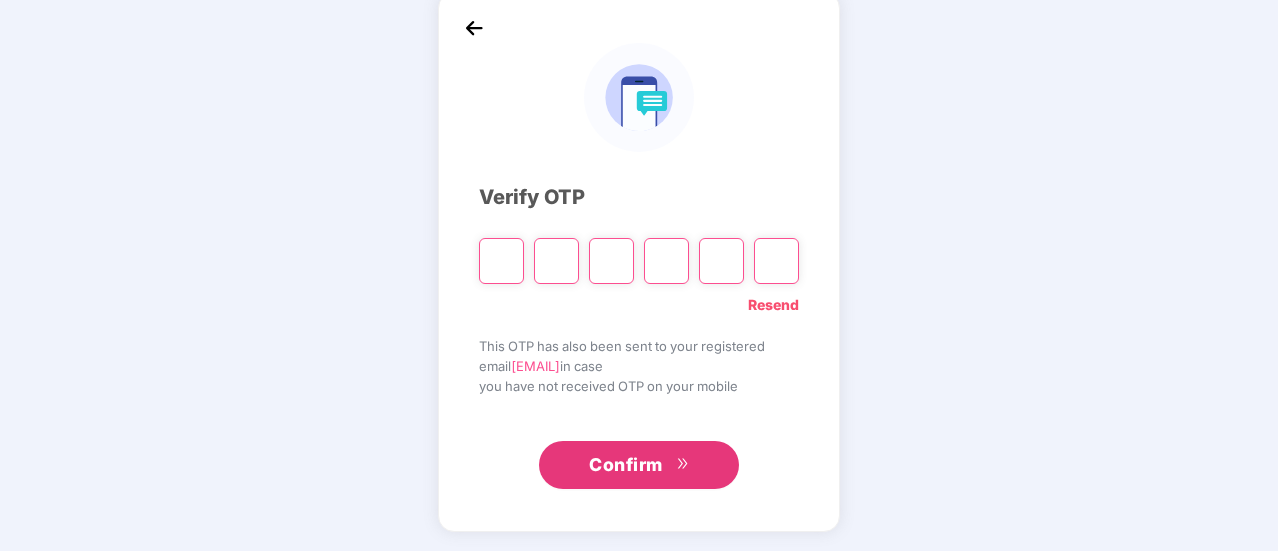 type on "*" 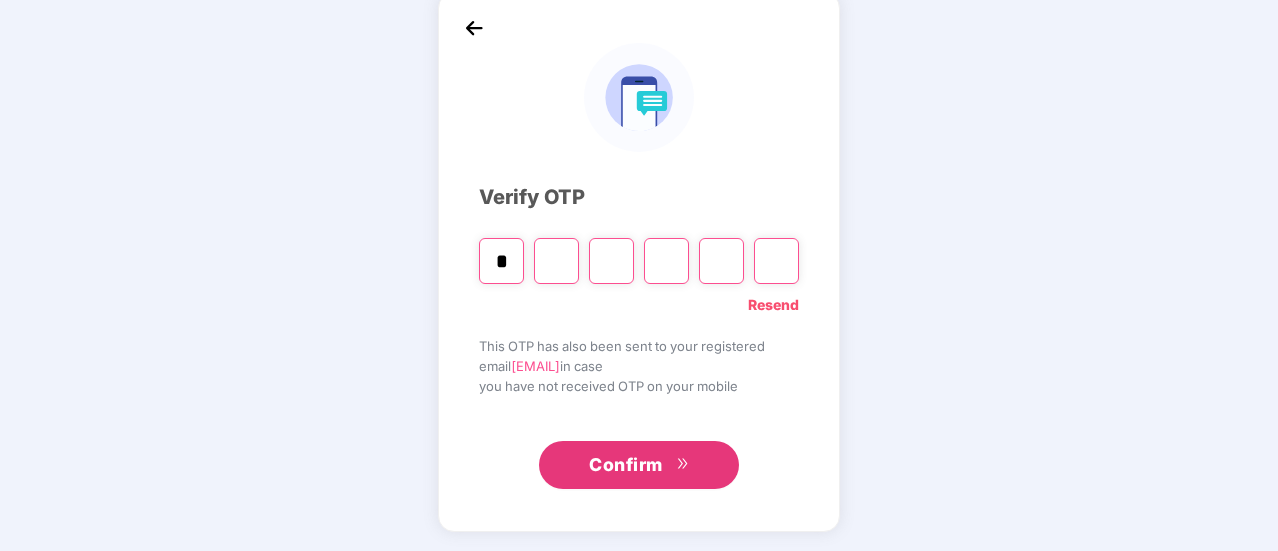 type on "*" 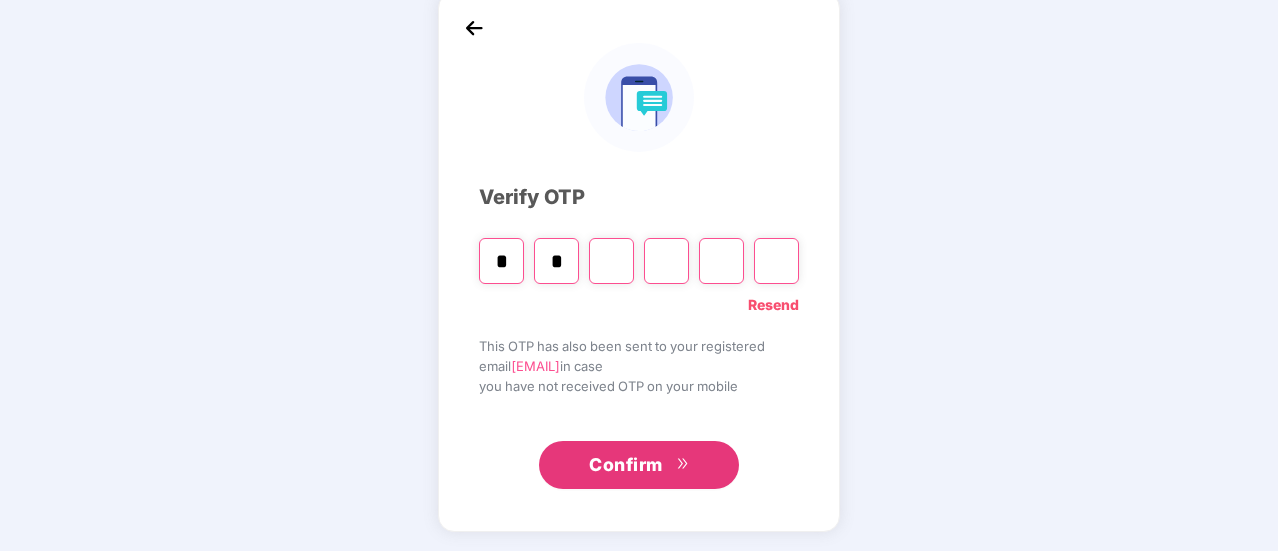 type on "*" 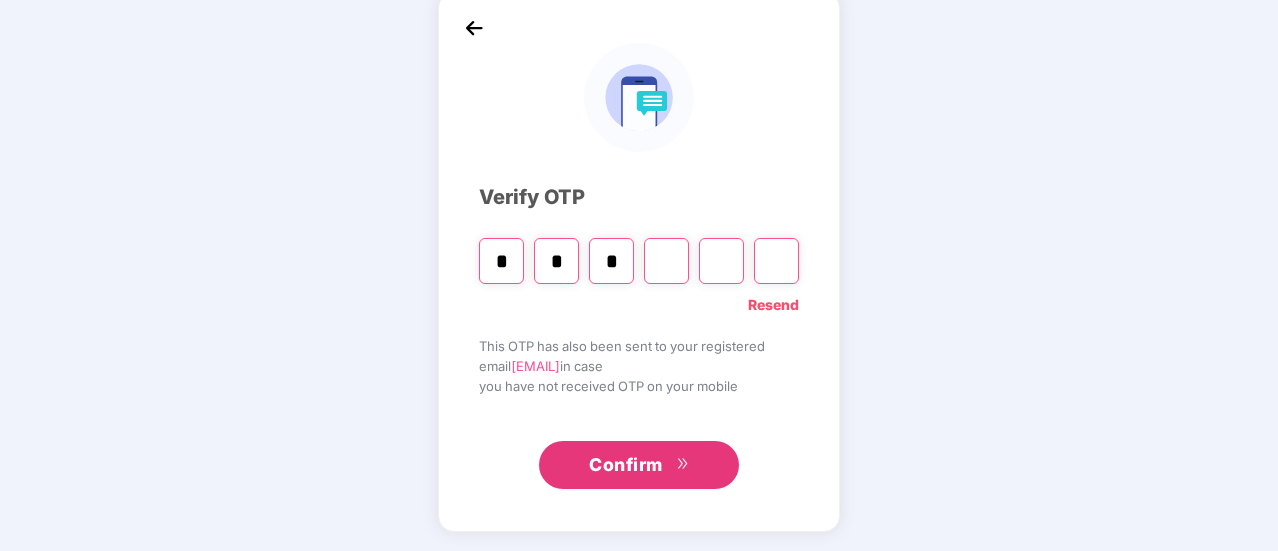 type on "*" 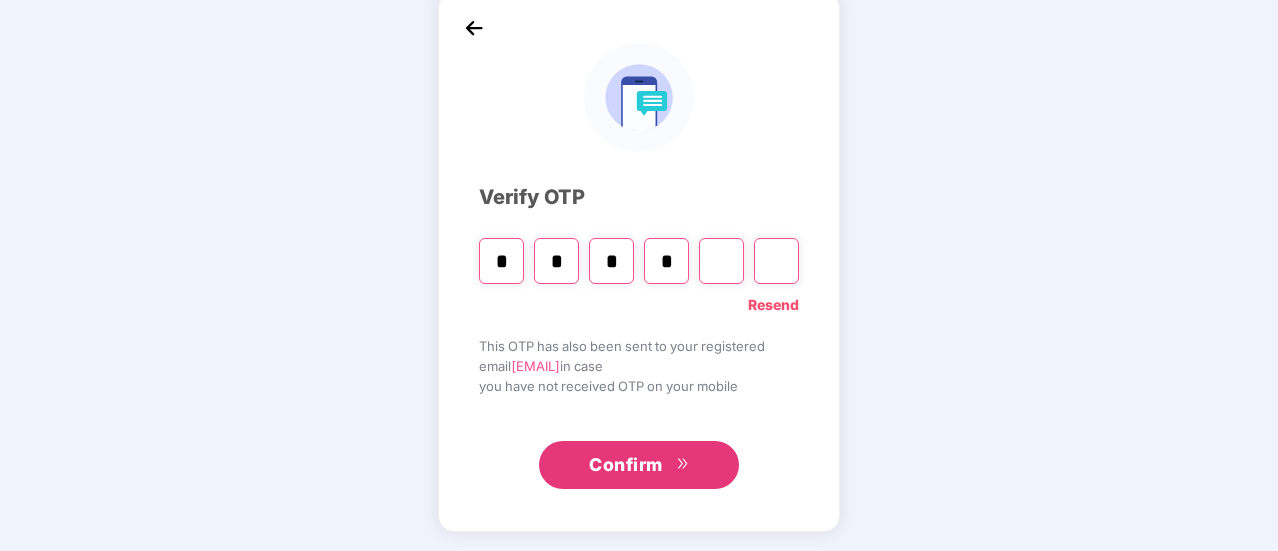 type on "*" 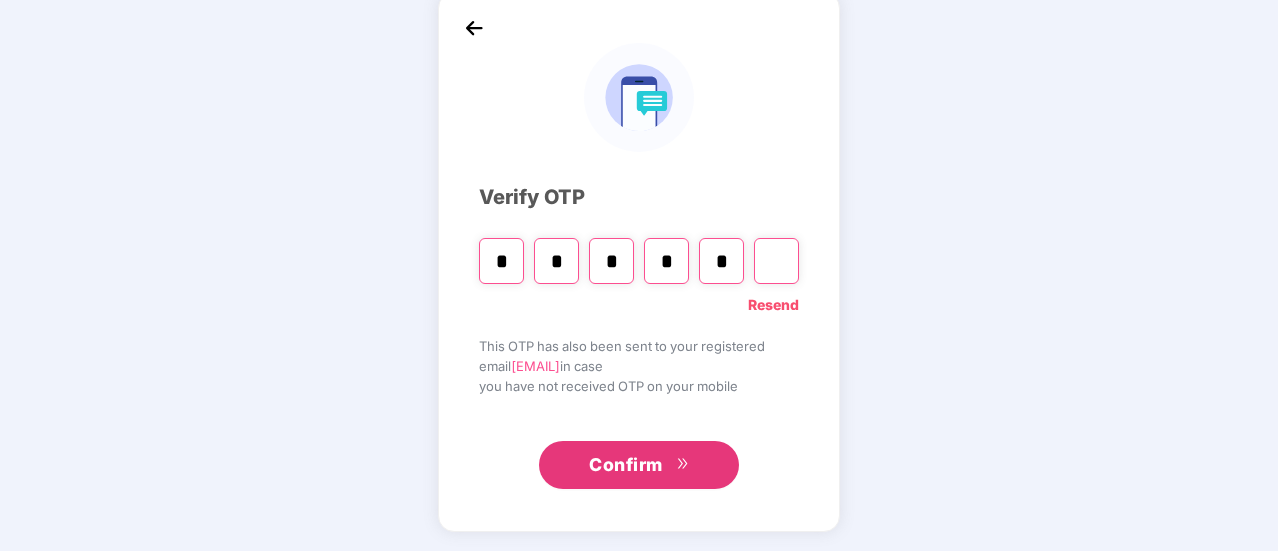type on "*" 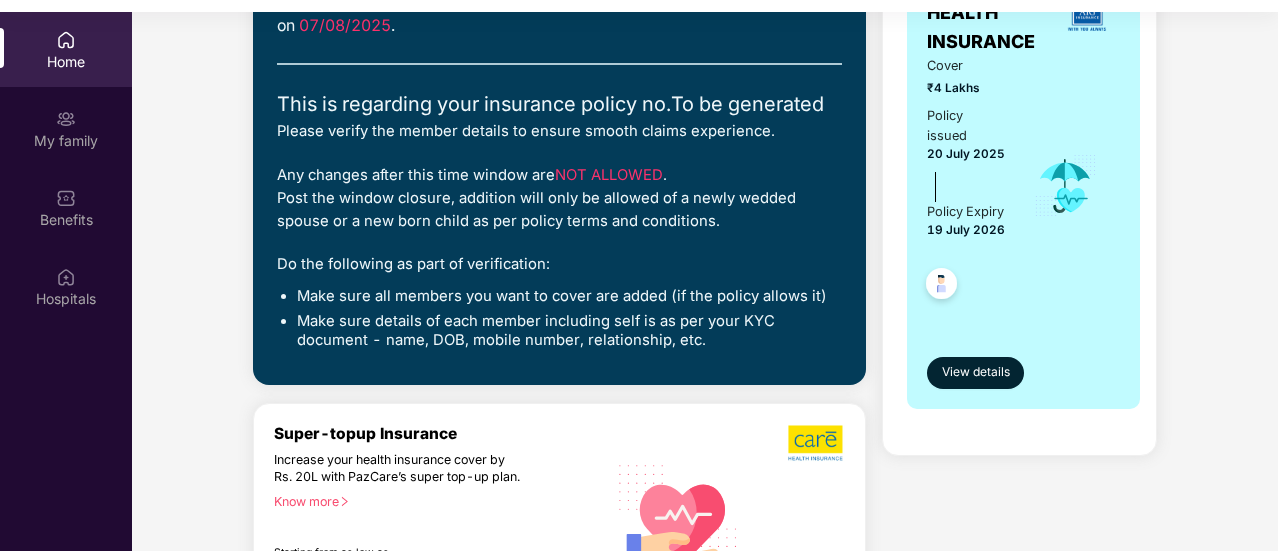 scroll, scrollTop: 100, scrollLeft: 0, axis: vertical 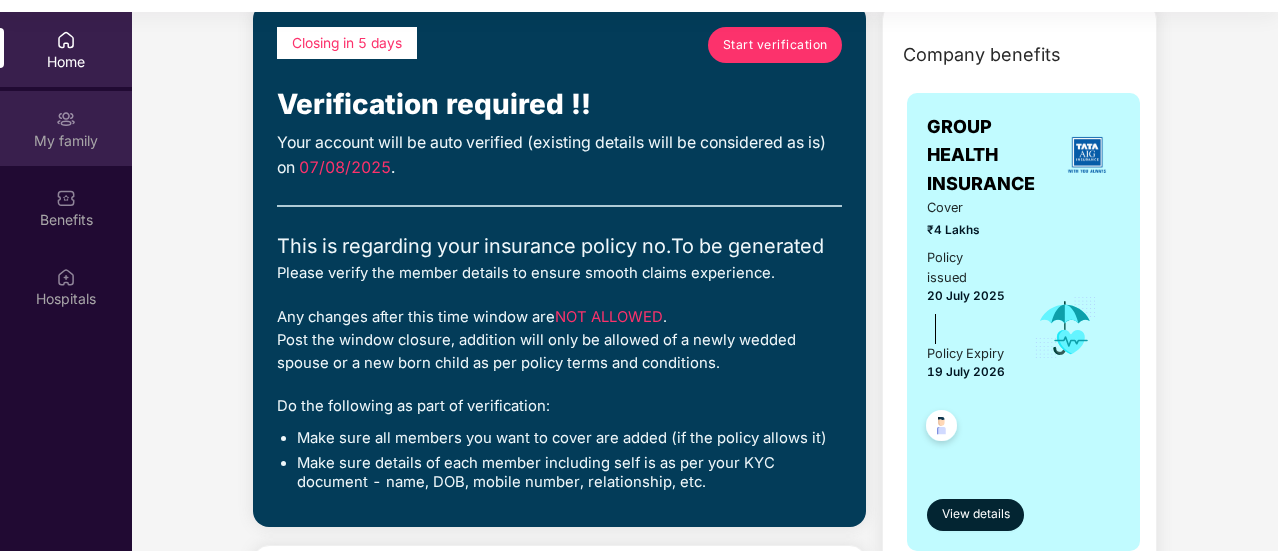 click on "My family" at bounding box center [66, 128] 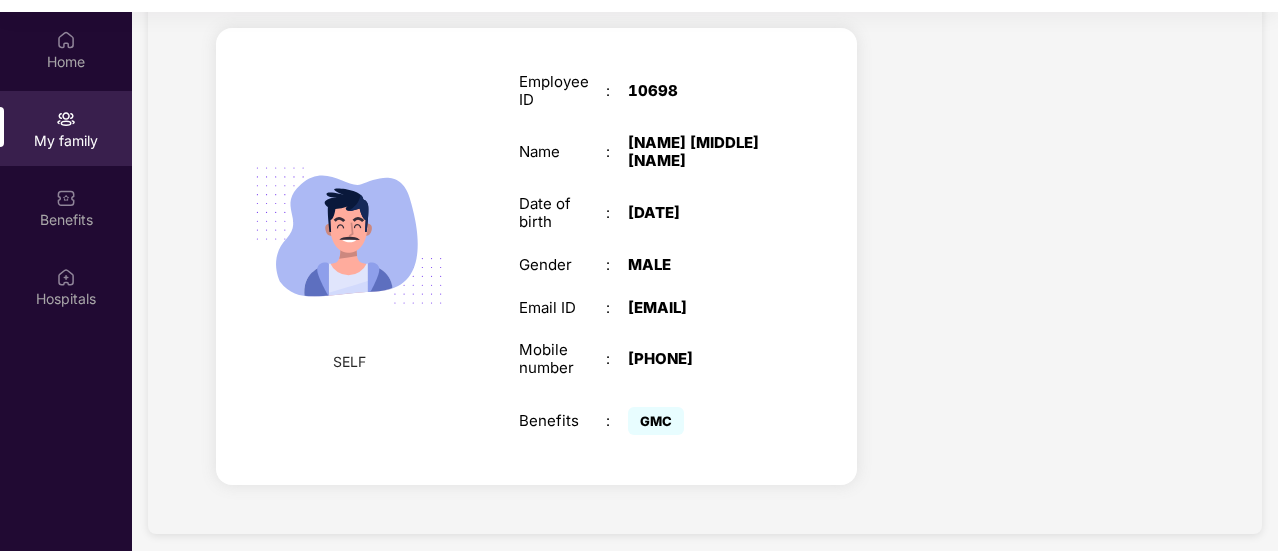 scroll, scrollTop: 741, scrollLeft: 0, axis: vertical 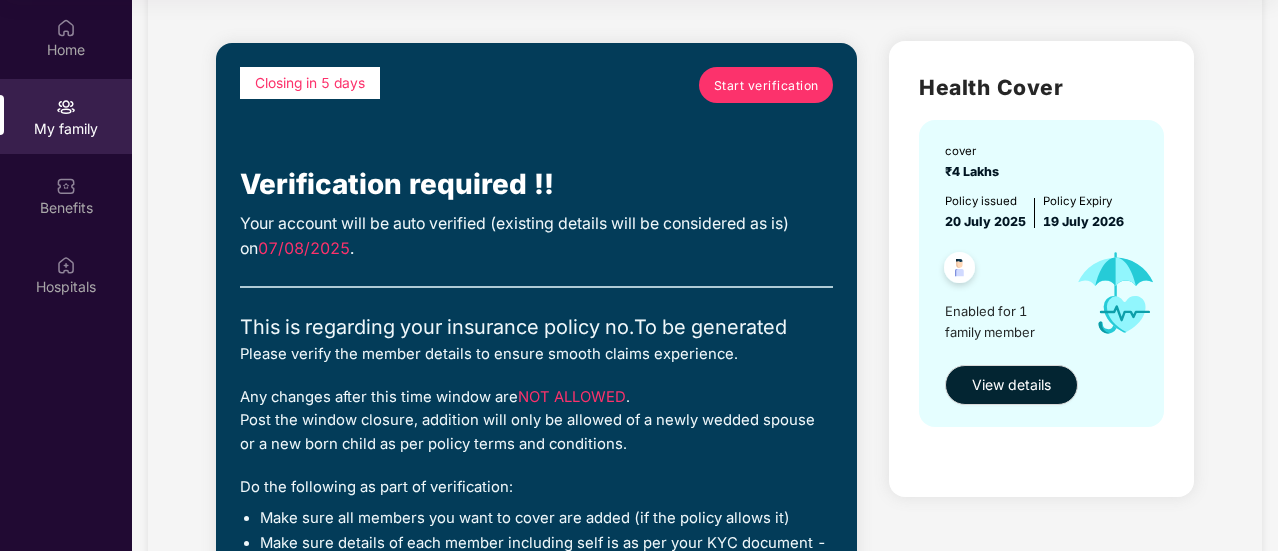 click on "Start verification" at bounding box center [766, 85] 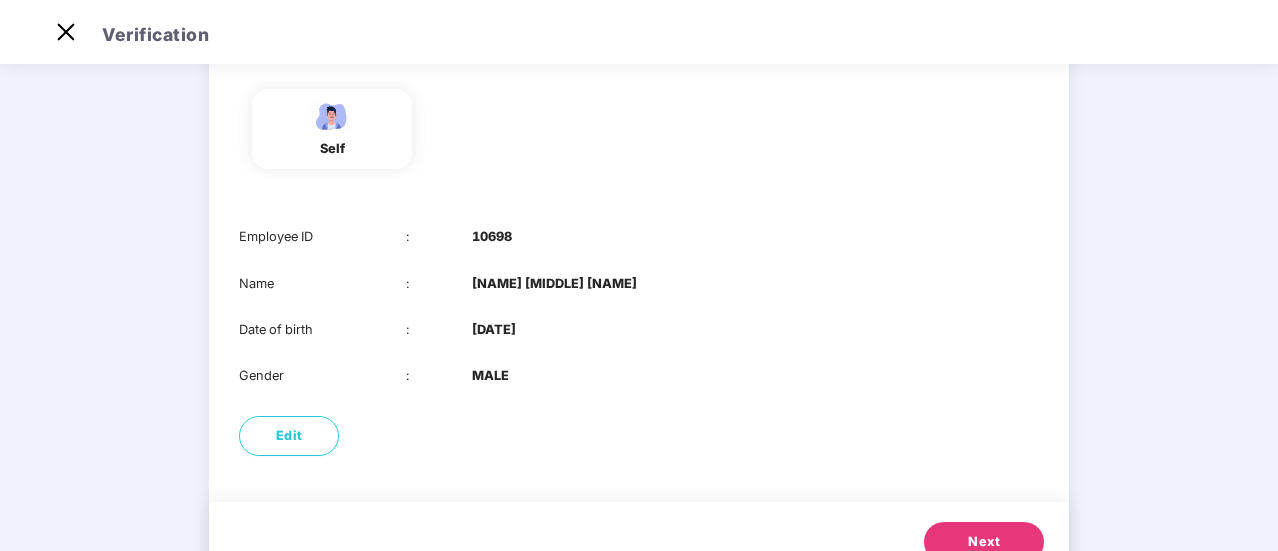 scroll, scrollTop: 200, scrollLeft: 0, axis: vertical 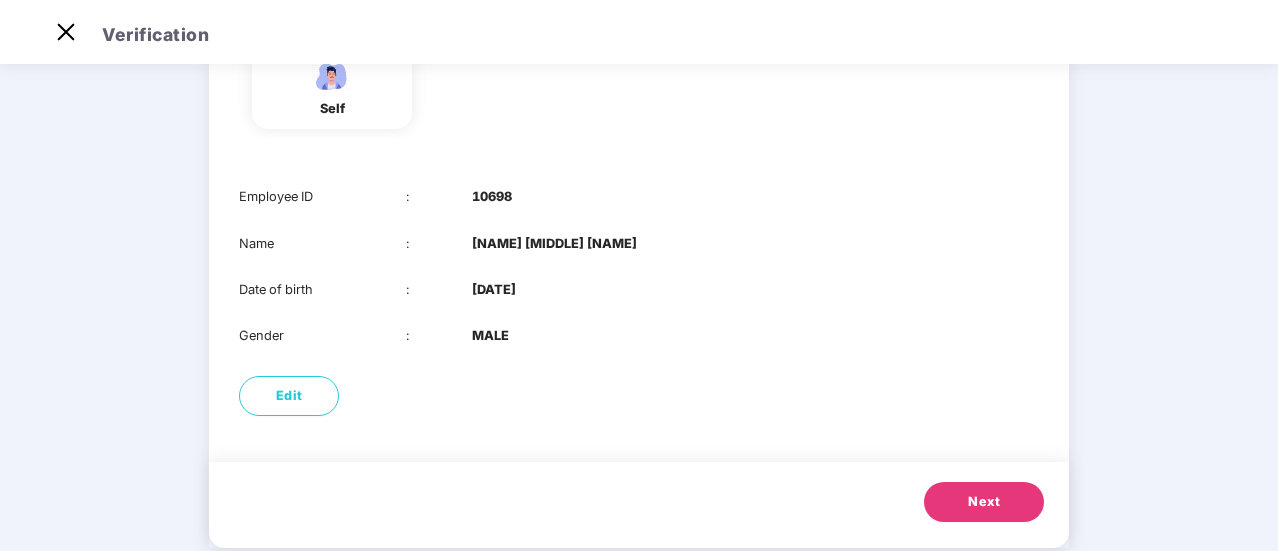 click on "Next" at bounding box center [984, 502] 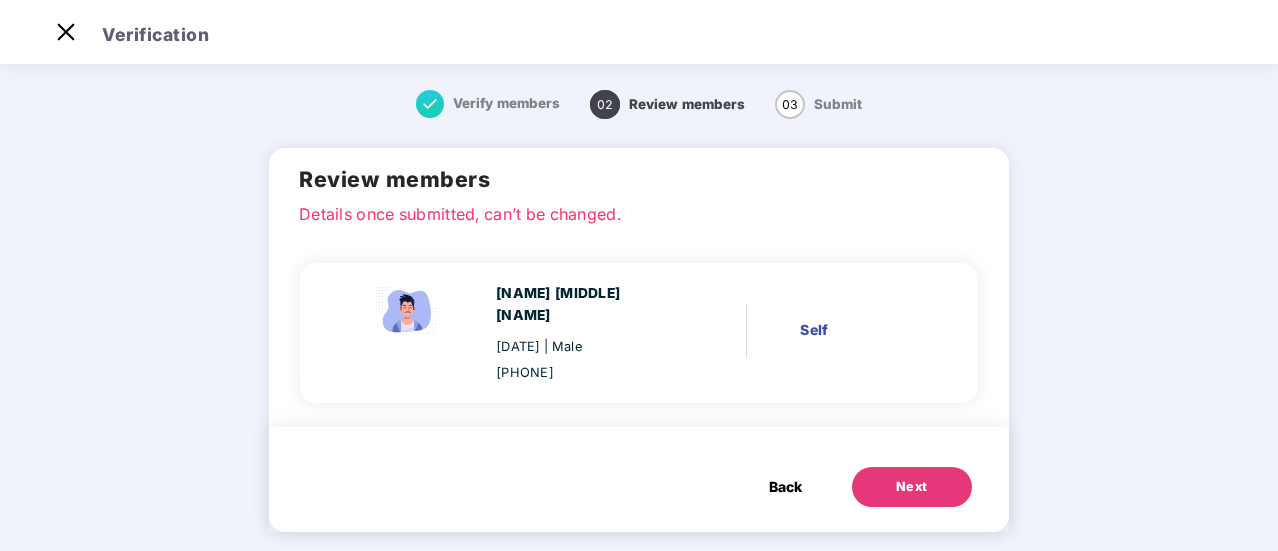 click on "Next" at bounding box center [912, 487] 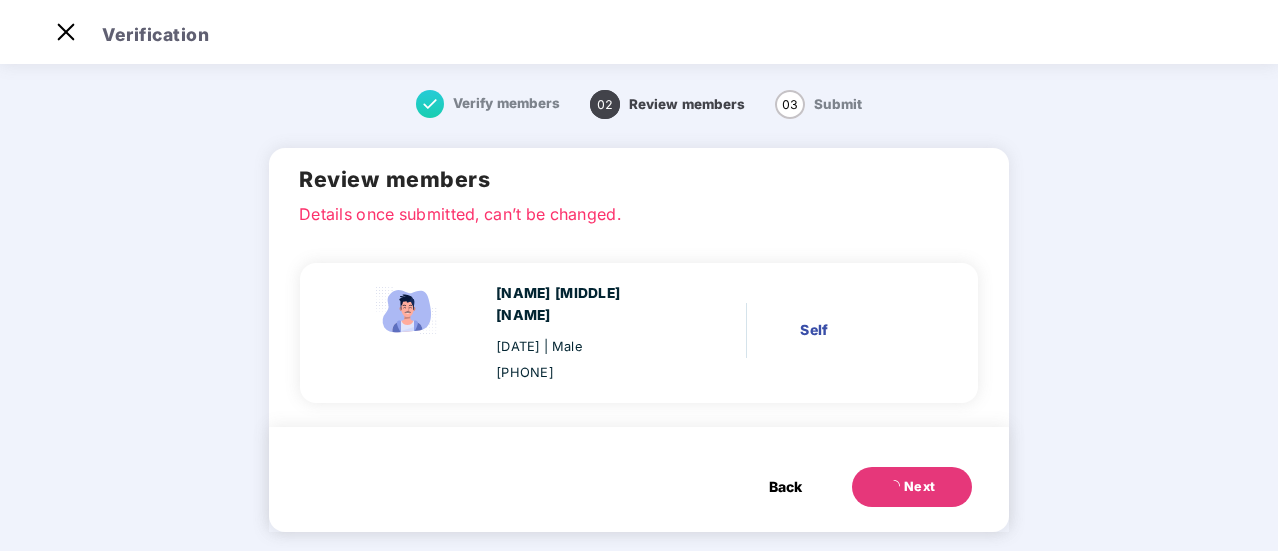 scroll, scrollTop: 0, scrollLeft: 0, axis: both 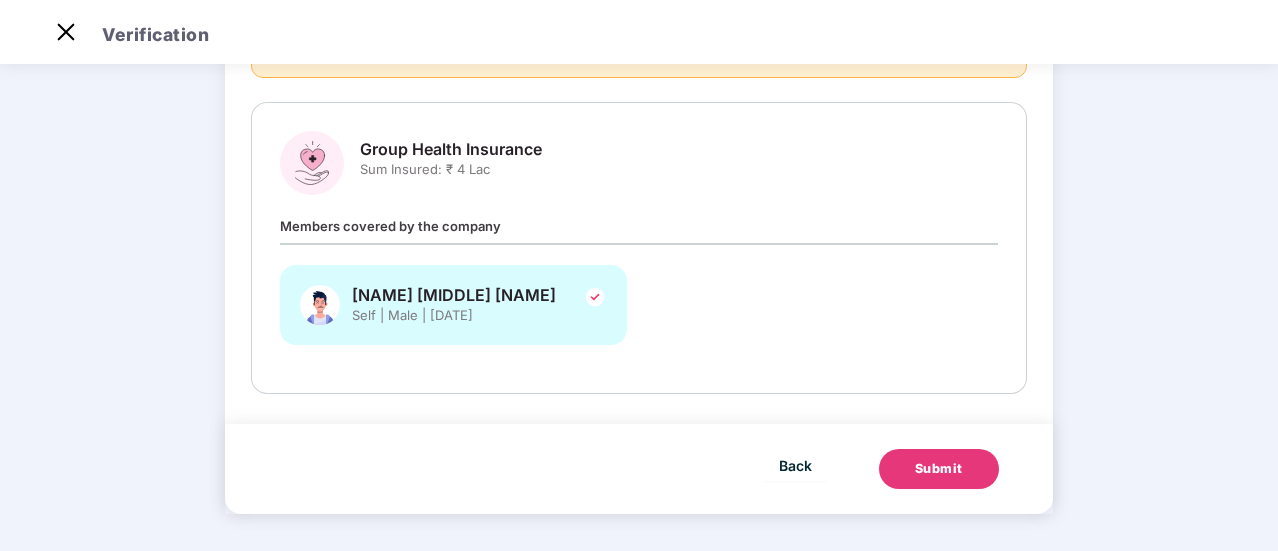 click on "Submit" at bounding box center (939, 469) 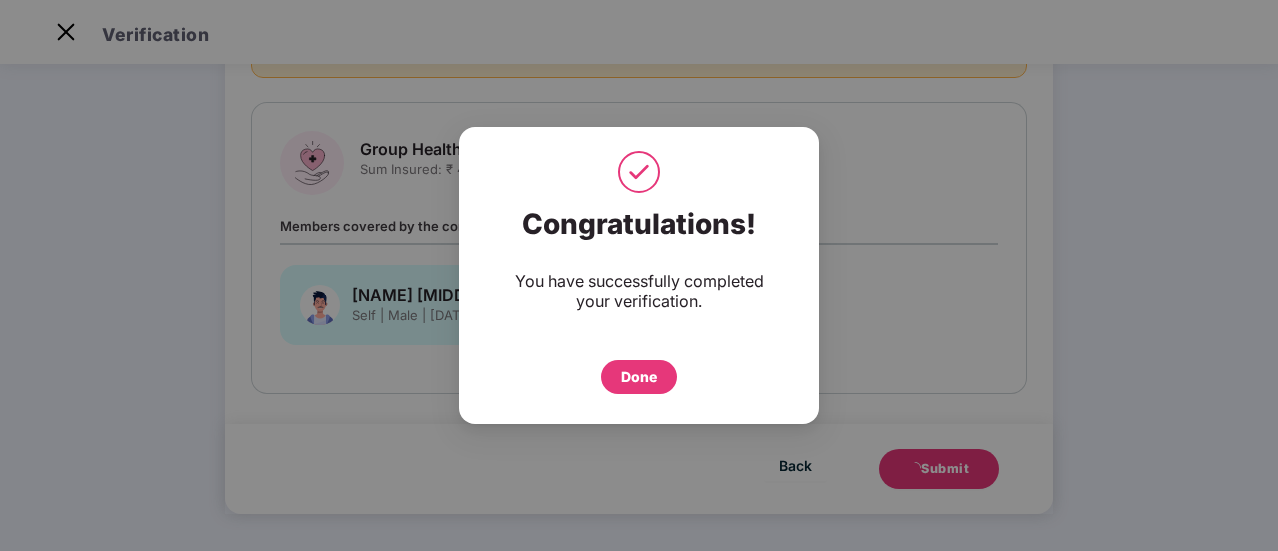 click on "Done" at bounding box center [639, 377] 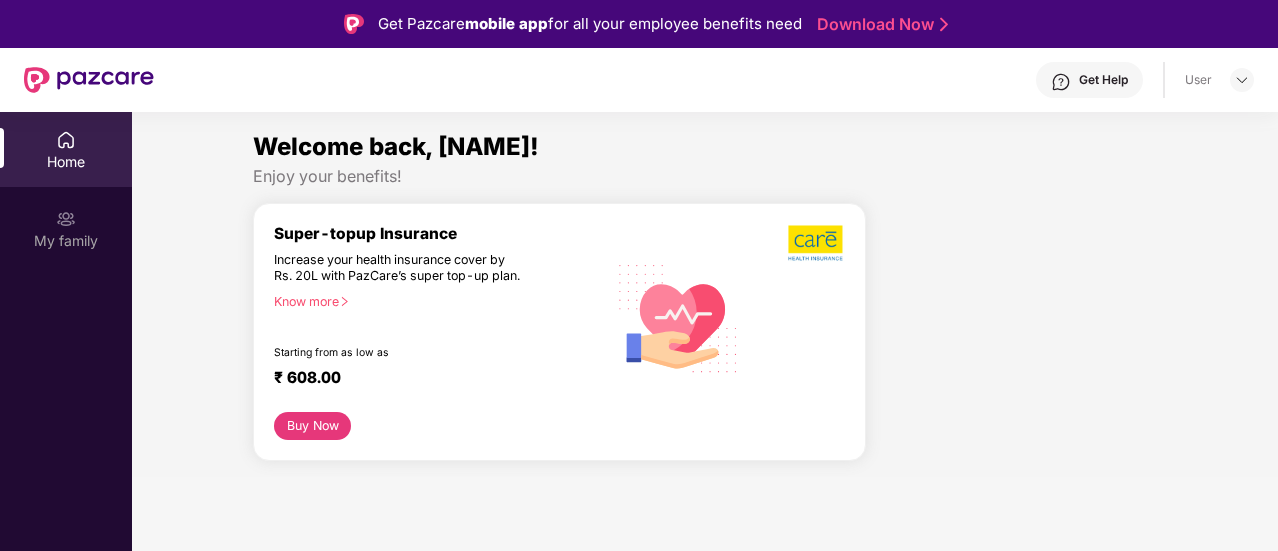 scroll, scrollTop: 0, scrollLeft: 0, axis: both 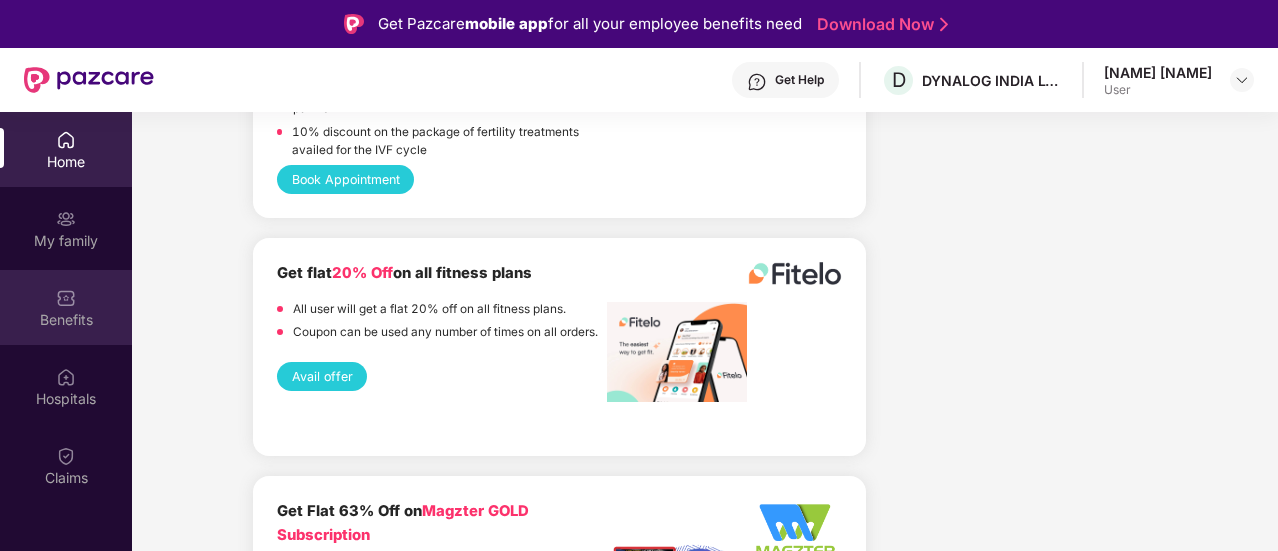 click on "Benefits" at bounding box center (66, 320) 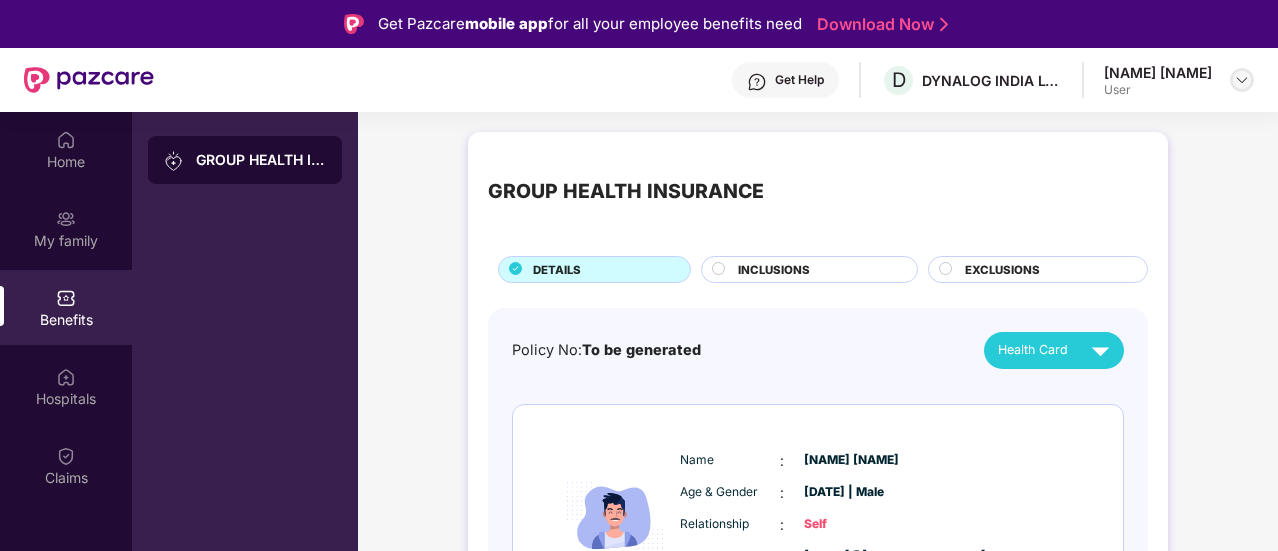 click at bounding box center [1242, 80] 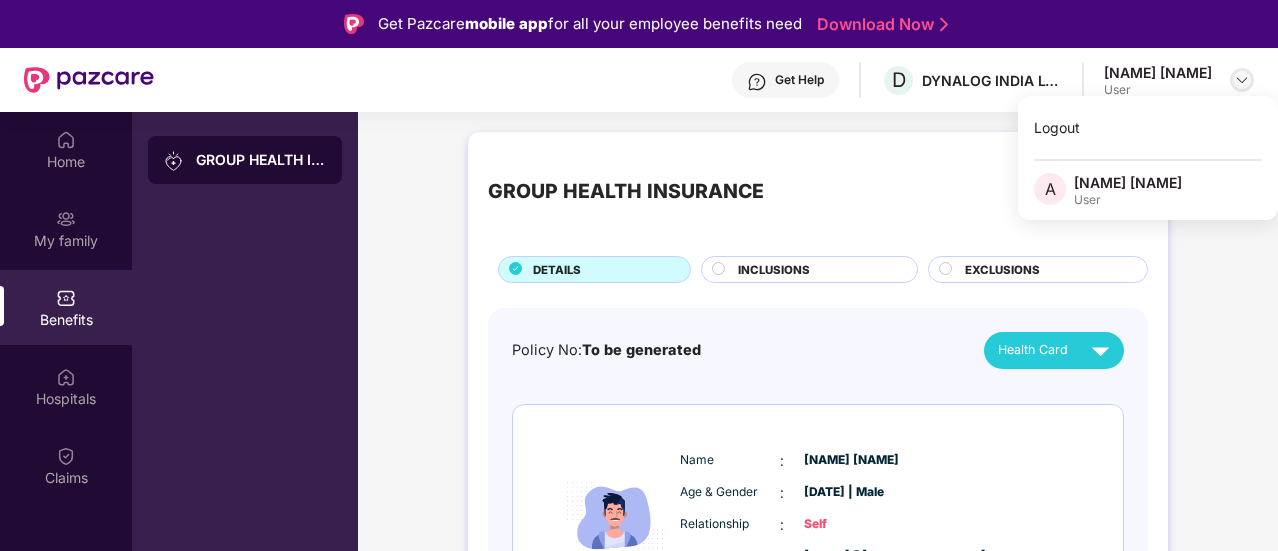 click at bounding box center (1242, 80) 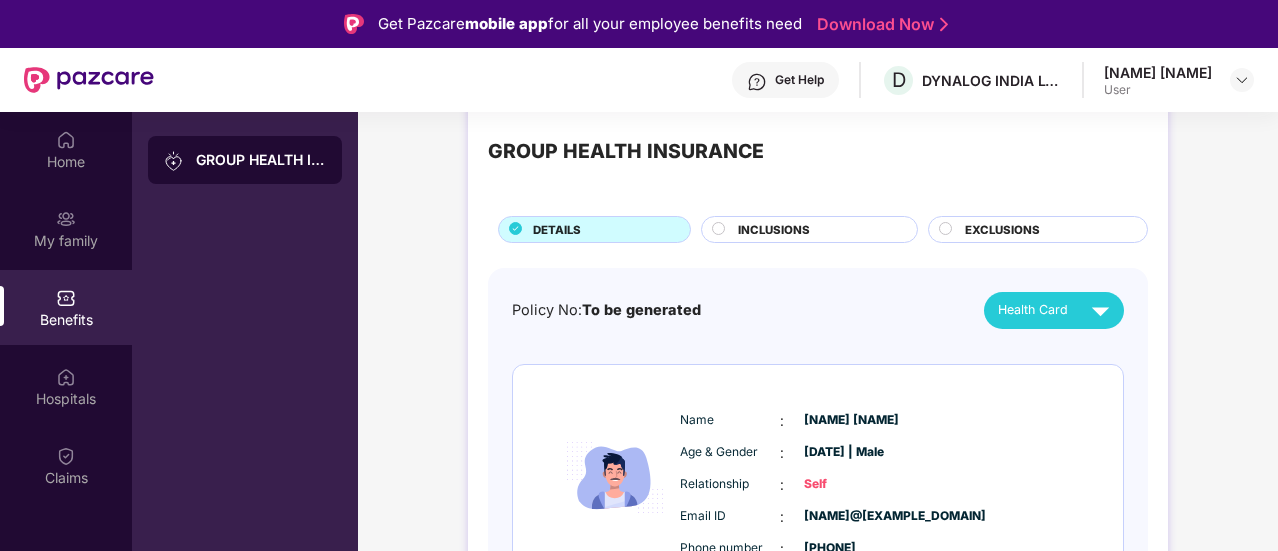 scroll, scrollTop: 100, scrollLeft: 0, axis: vertical 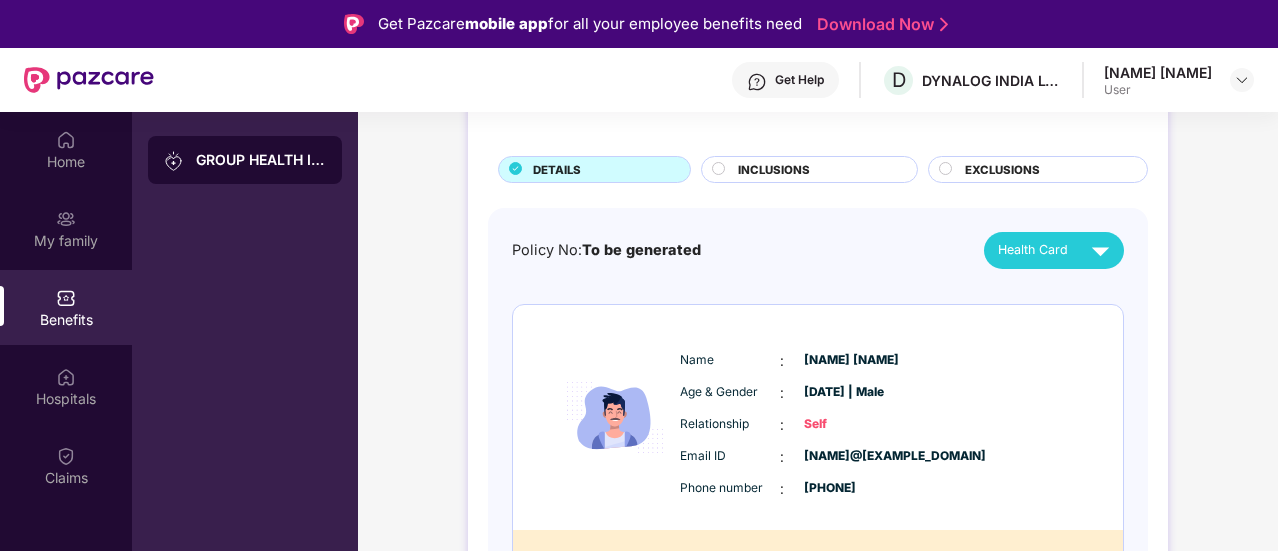 click on "GROUP HEALTH INSURANCE" at bounding box center (245, 160) 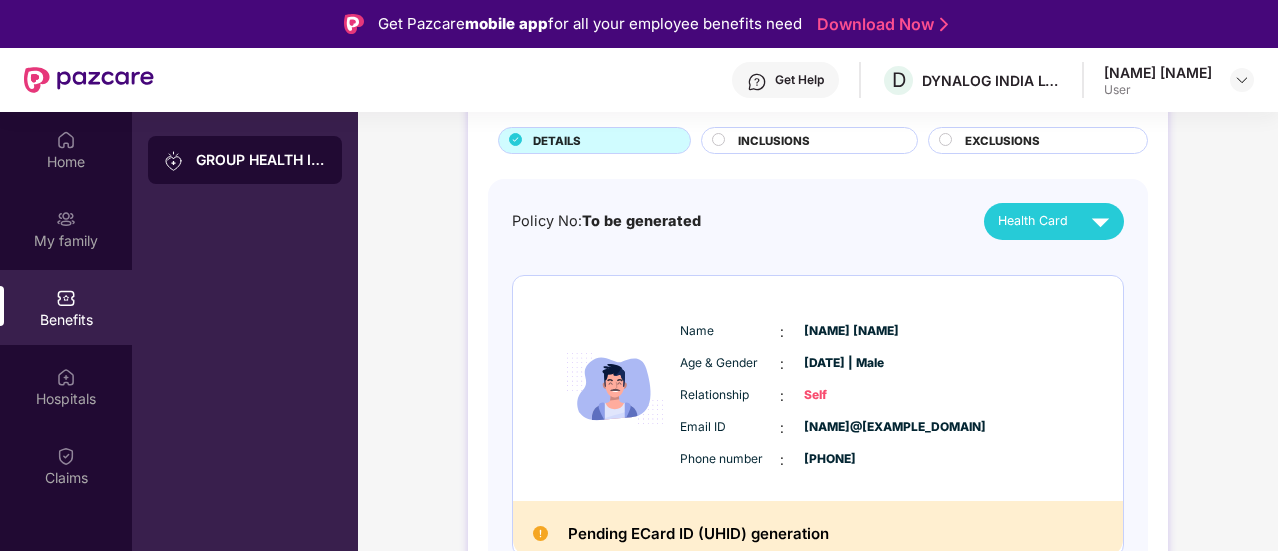 scroll, scrollTop: 145, scrollLeft: 0, axis: vertical 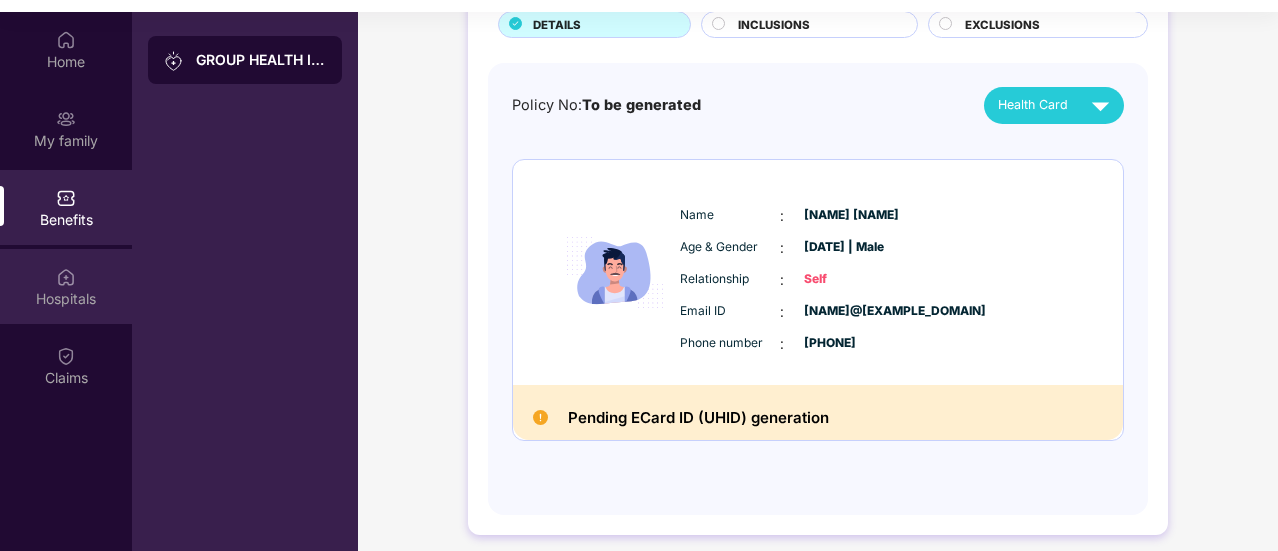 click on "Hospitals" at bounding box center (66, 286) 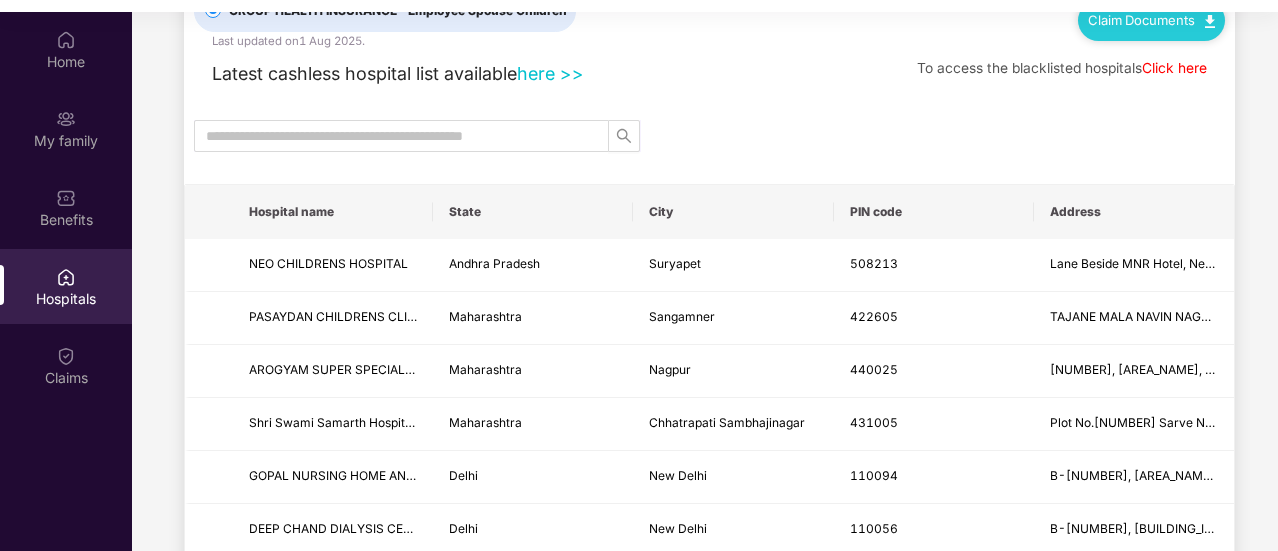 scroll, scrollTop: 100, scrollLeft: 0, axis: vertical 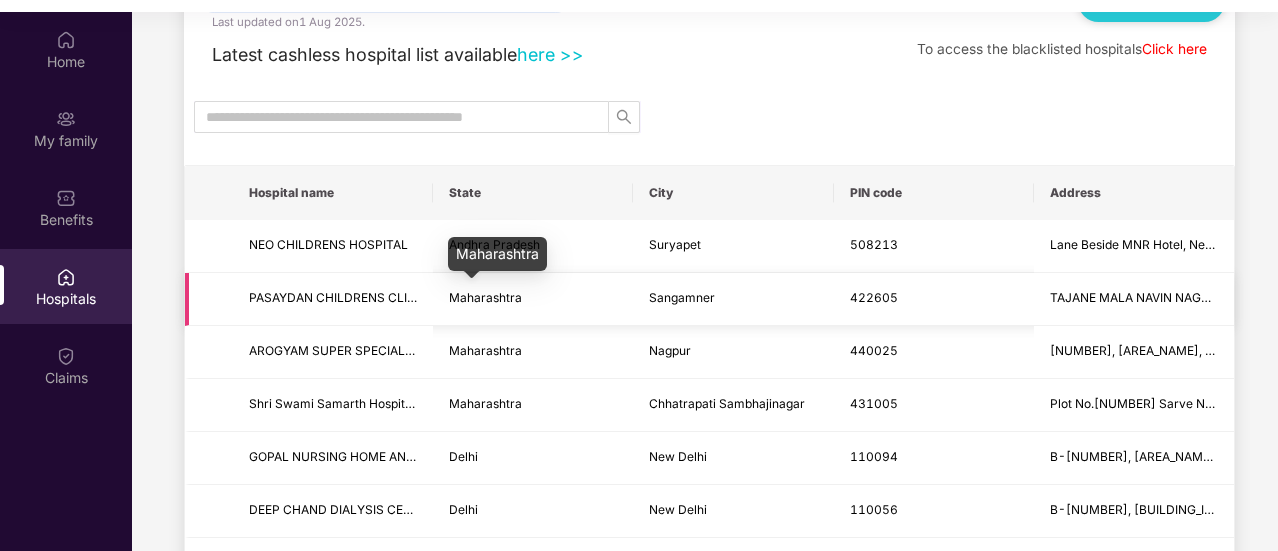 click on "Maharashtra" at bounding box center [485, 297] 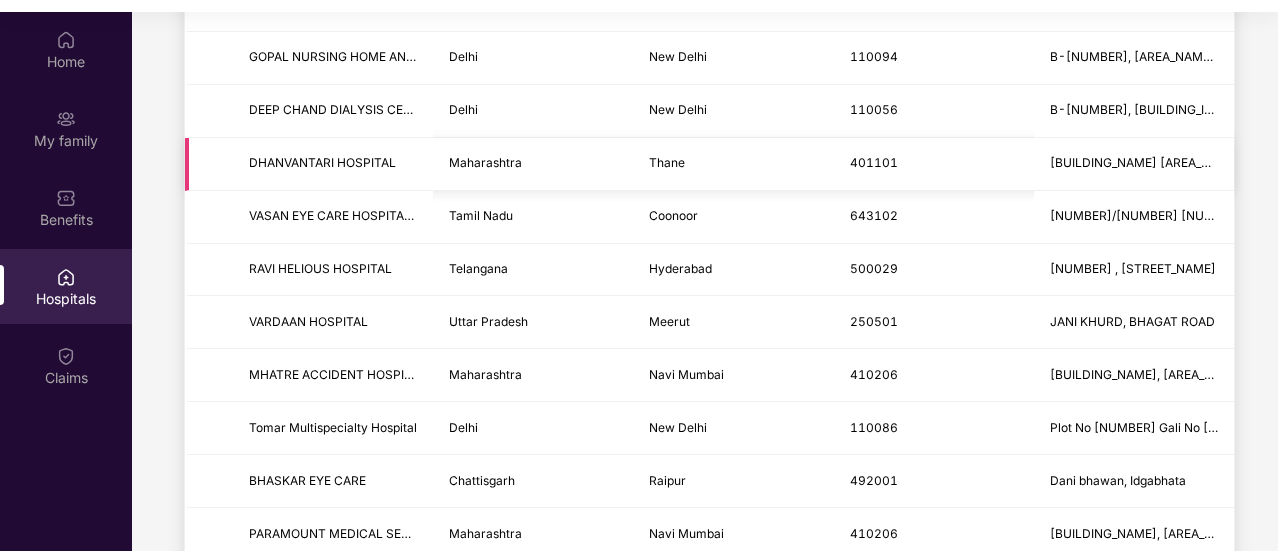 scroll, scrollTop: 0, scrollLeft: 0, axis: both 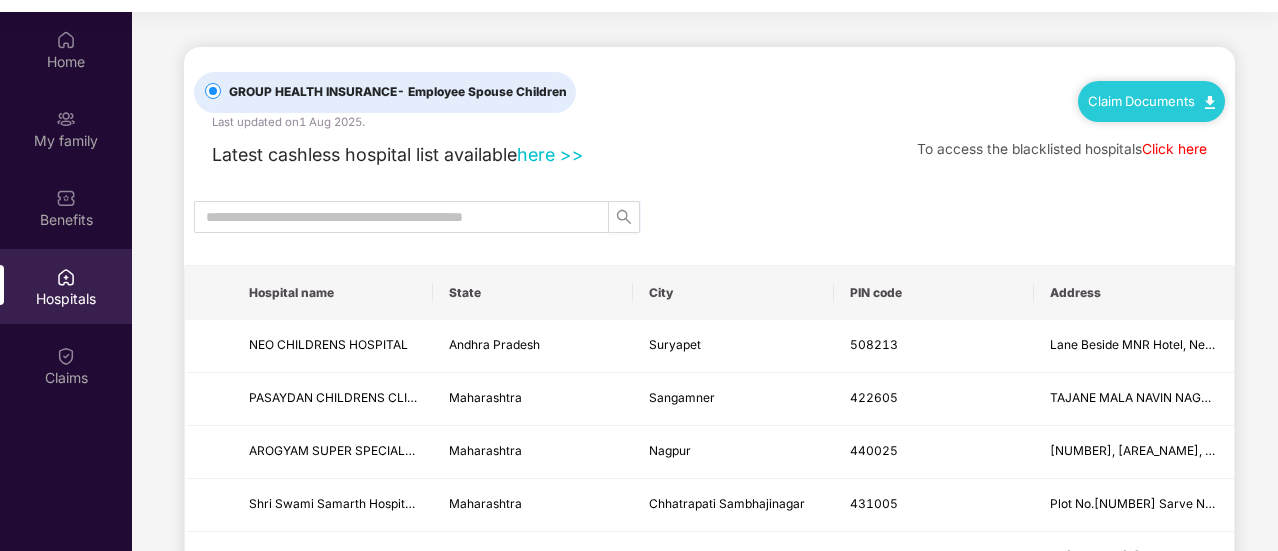 click on "City" at bounding box center (733, 293) 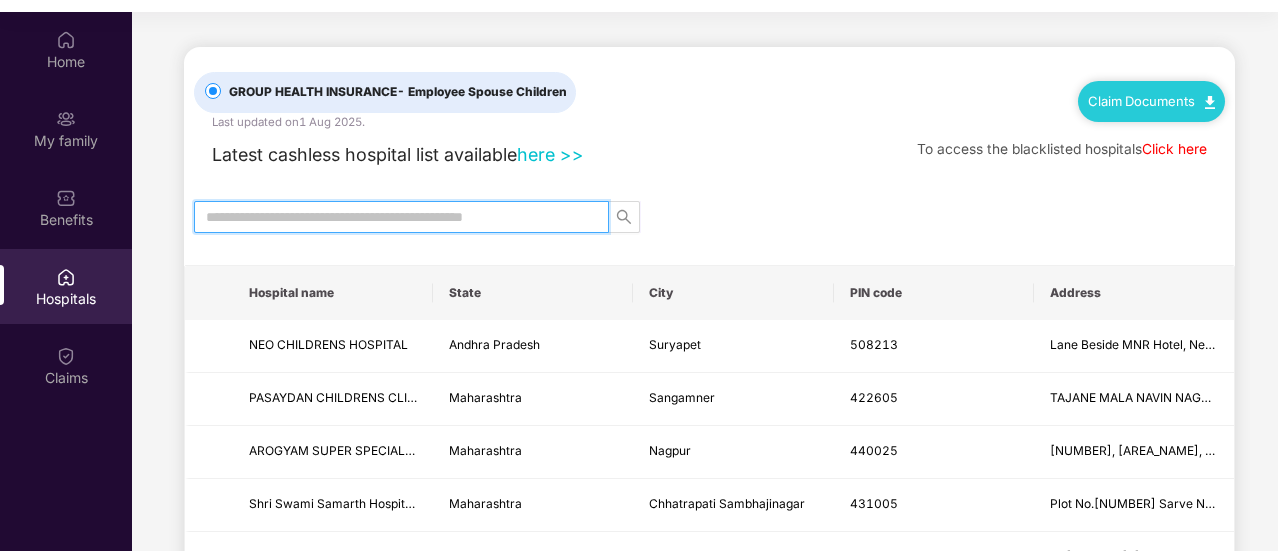 click at bounding box center (393, 217) 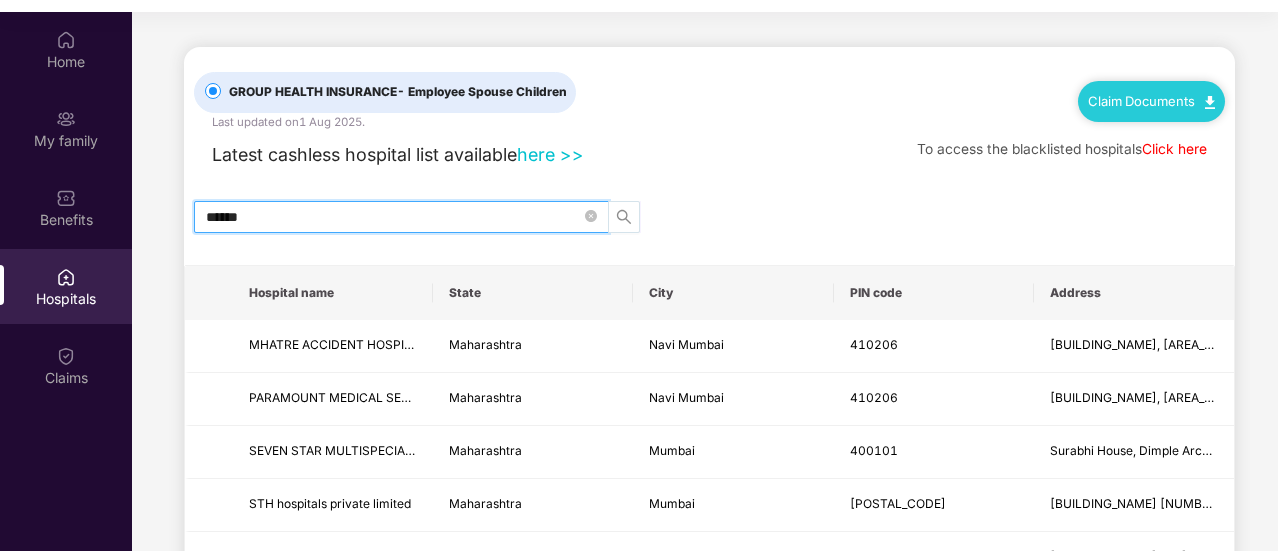 click 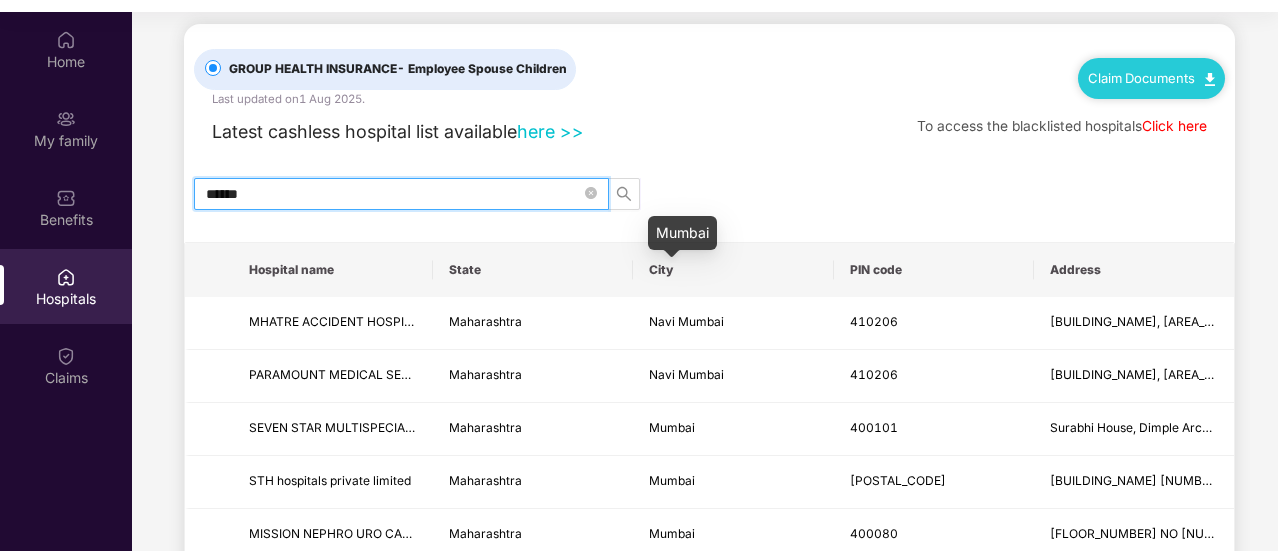 scroll, scrollTop: 0, scrollLeft: 0, axis: both 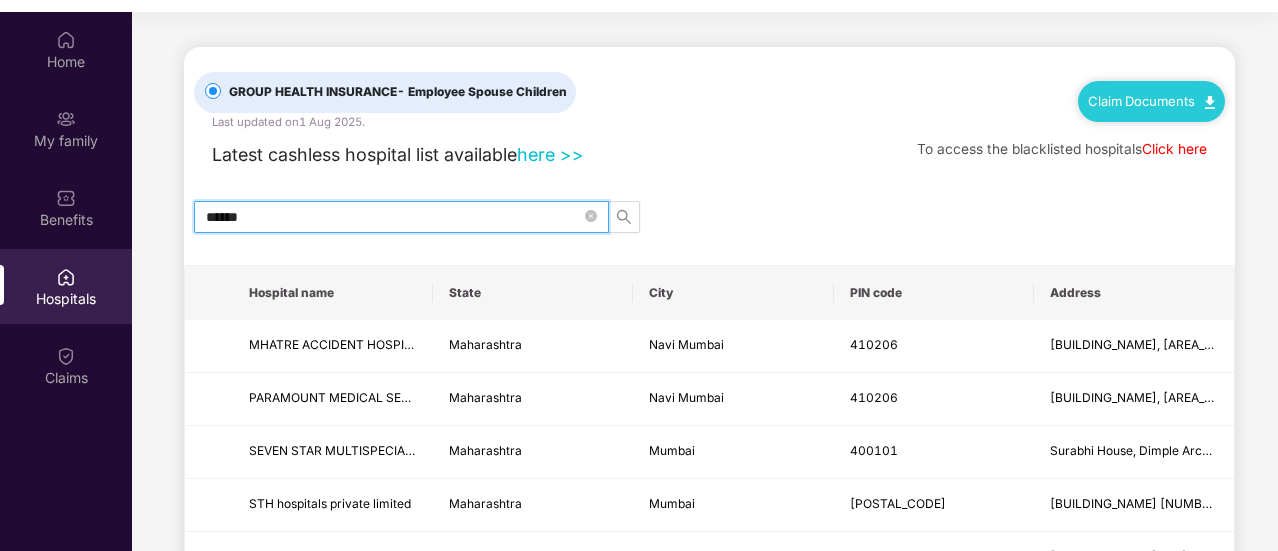drag, startPoint x: 336, startPoint y: 217, endPoint x: 182, endPoint y: 235, distance: 155.04839 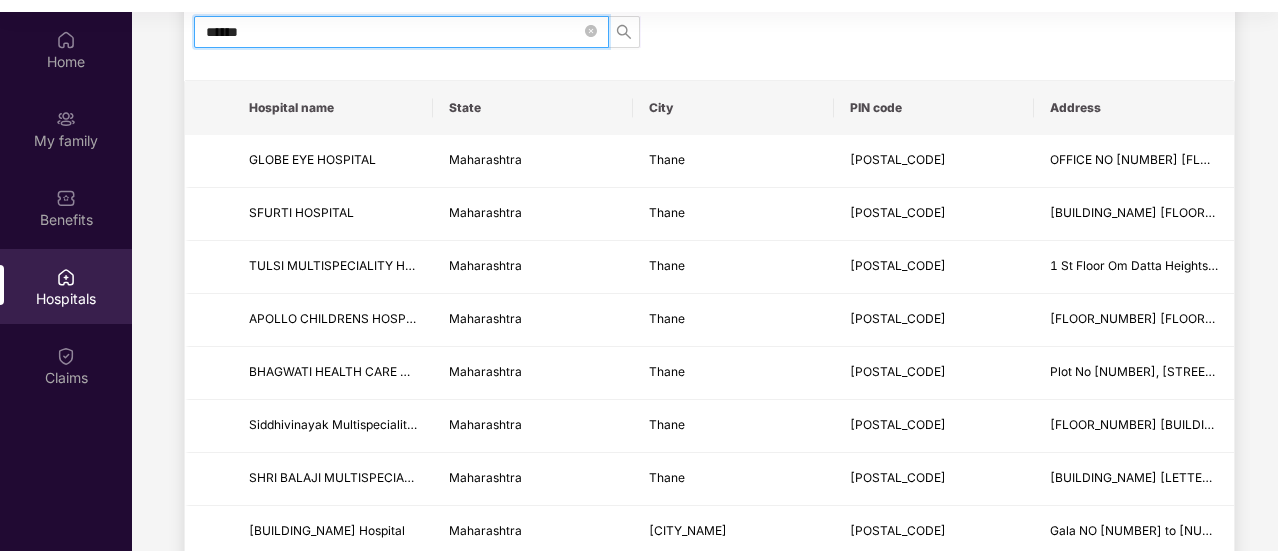 scroll, scrollTop: 200, scrollLeft: 0, axis: vertical 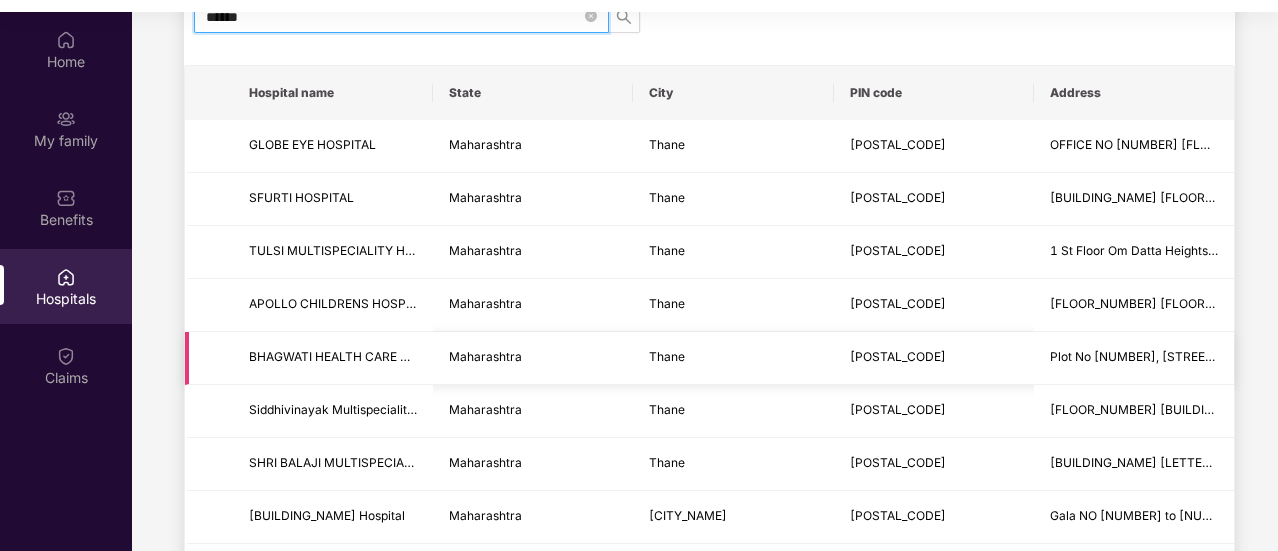type on "******" 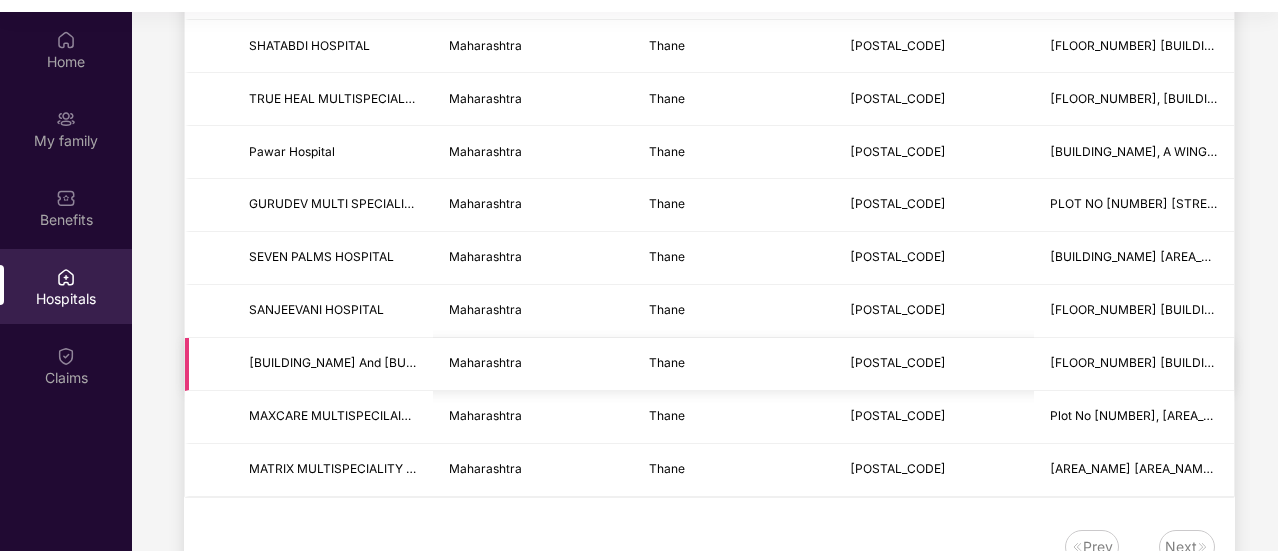 scroll, scrollTop: 1249, scrollLeft: 0, axis: vertical 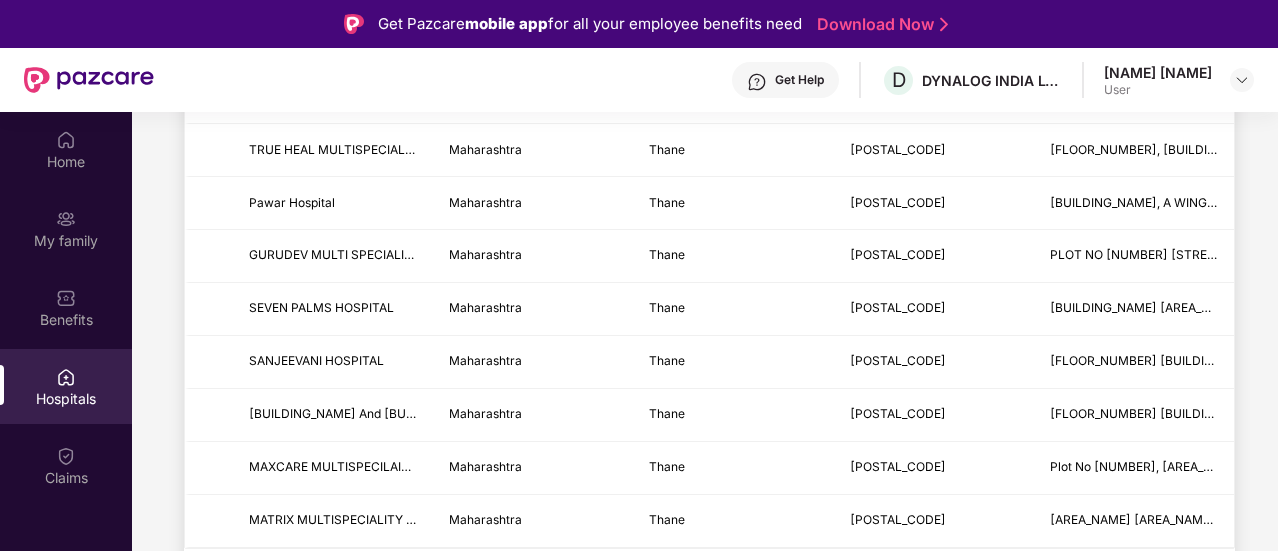 click on "Download Now" at bounding box center [879, 24] 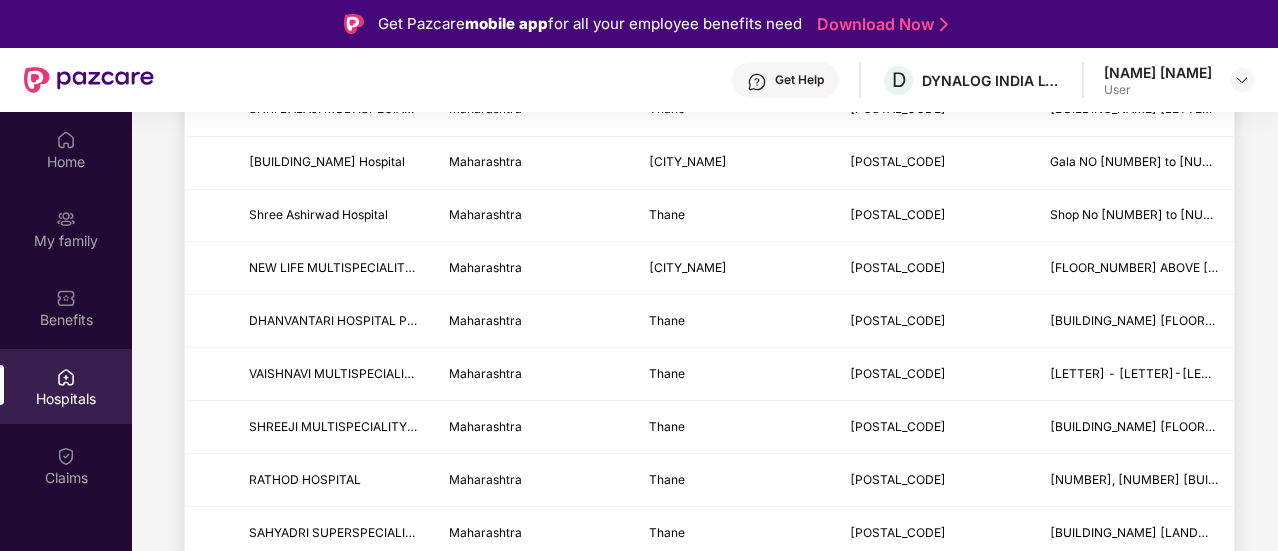scroll, scrollTop: 649, scrollLeft: 0, axis: vertical 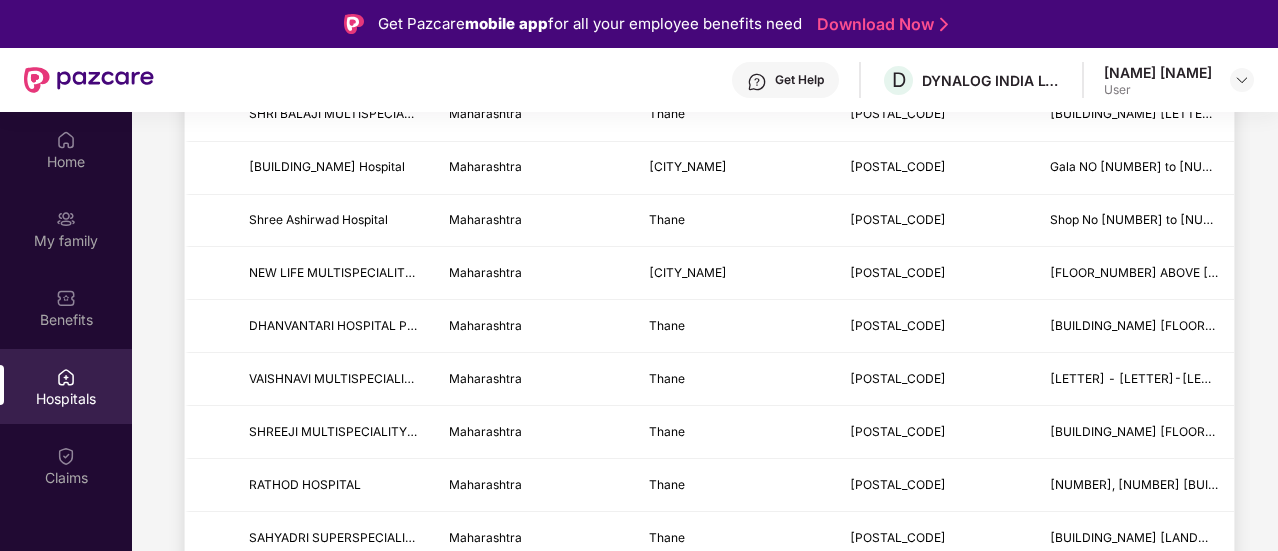 click on "[NAME] [NAME]" at bounding box center (1158, 72) 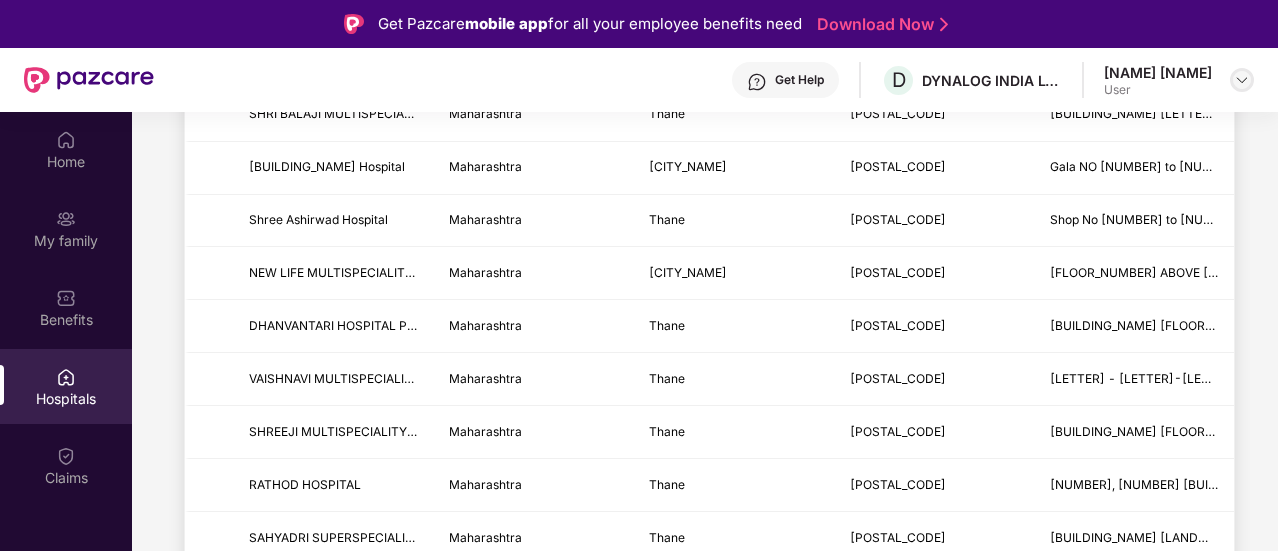 click at bounding box center [1242, 80] 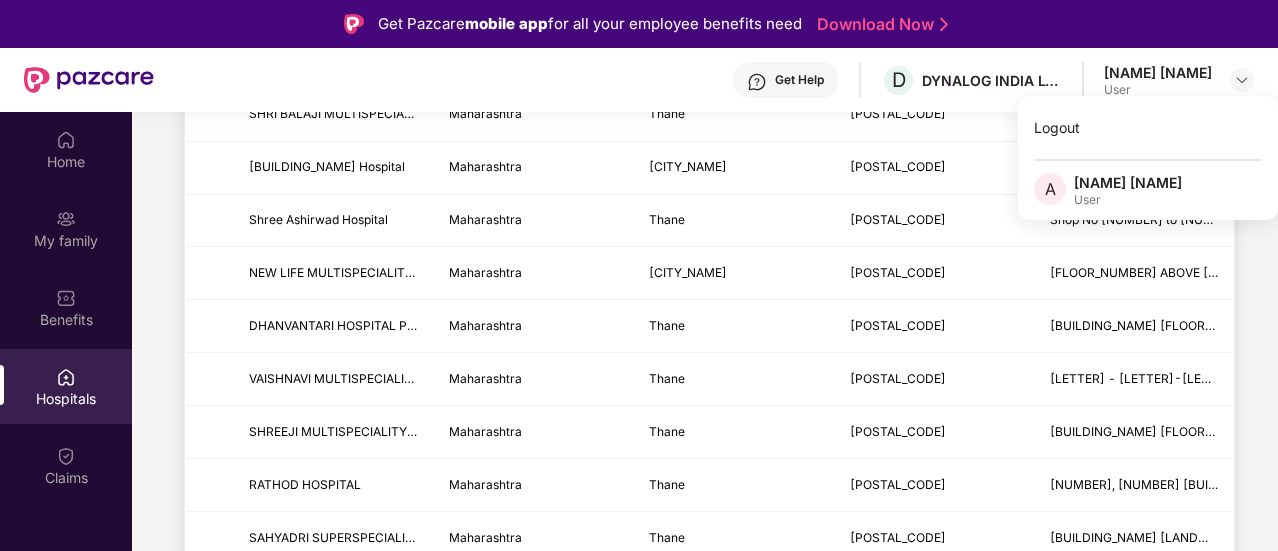click on "User" at bounding box center (1128, 200) 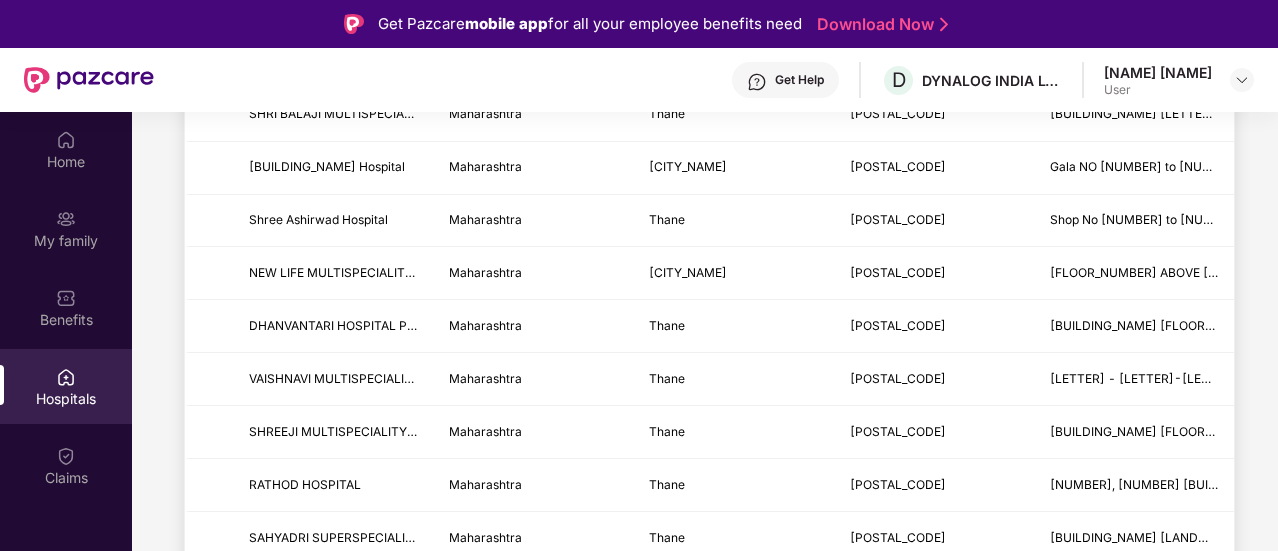 click on "User" at bounding box center (1158, 90) 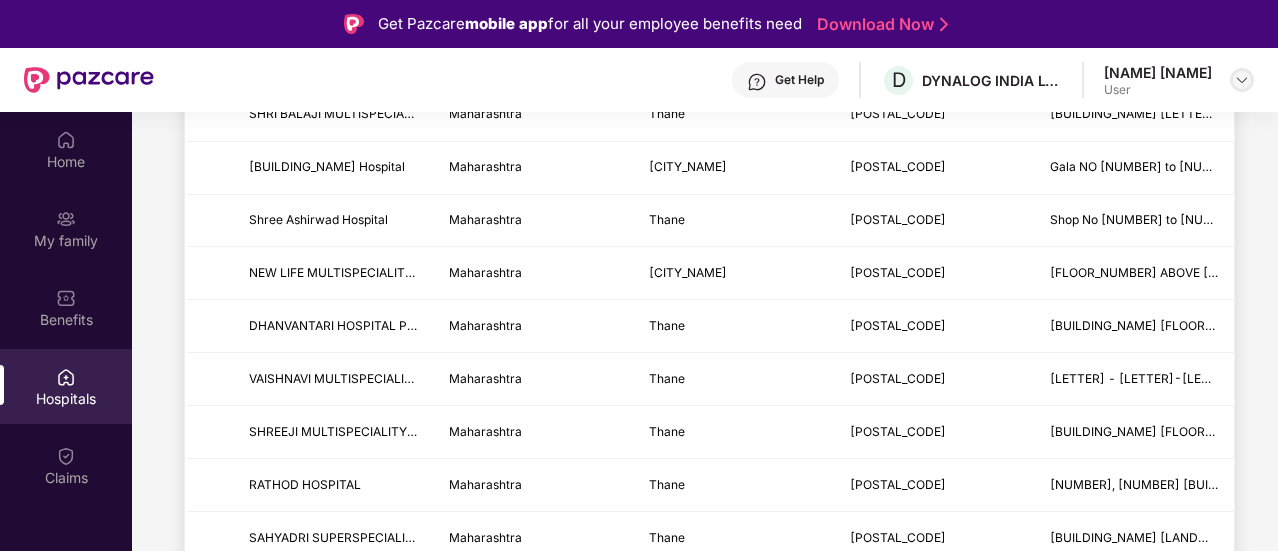 click at bounding box center [1242, 80] 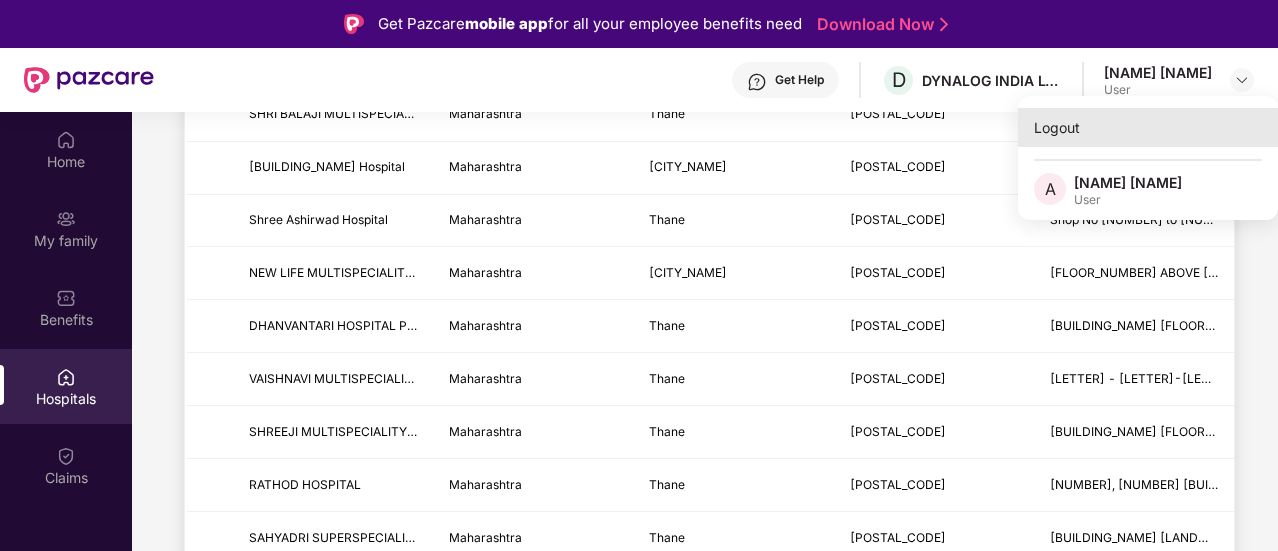 click on "Logout" at bounding box center [1148, 127] 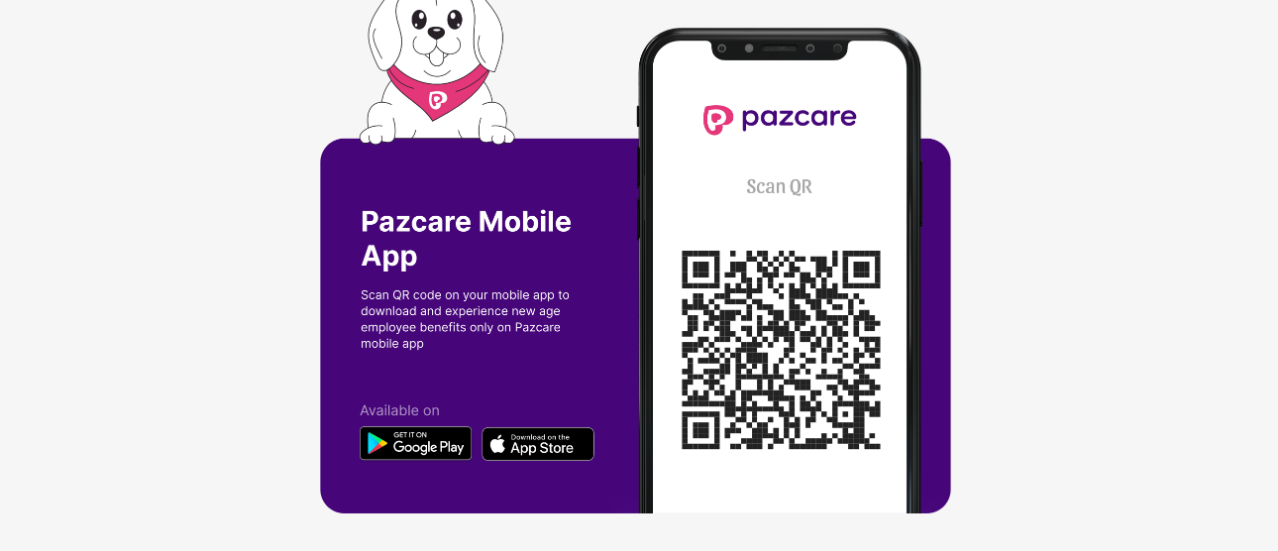 scroll, scrollTop: 0, scrollLeft: 0, axis: both 